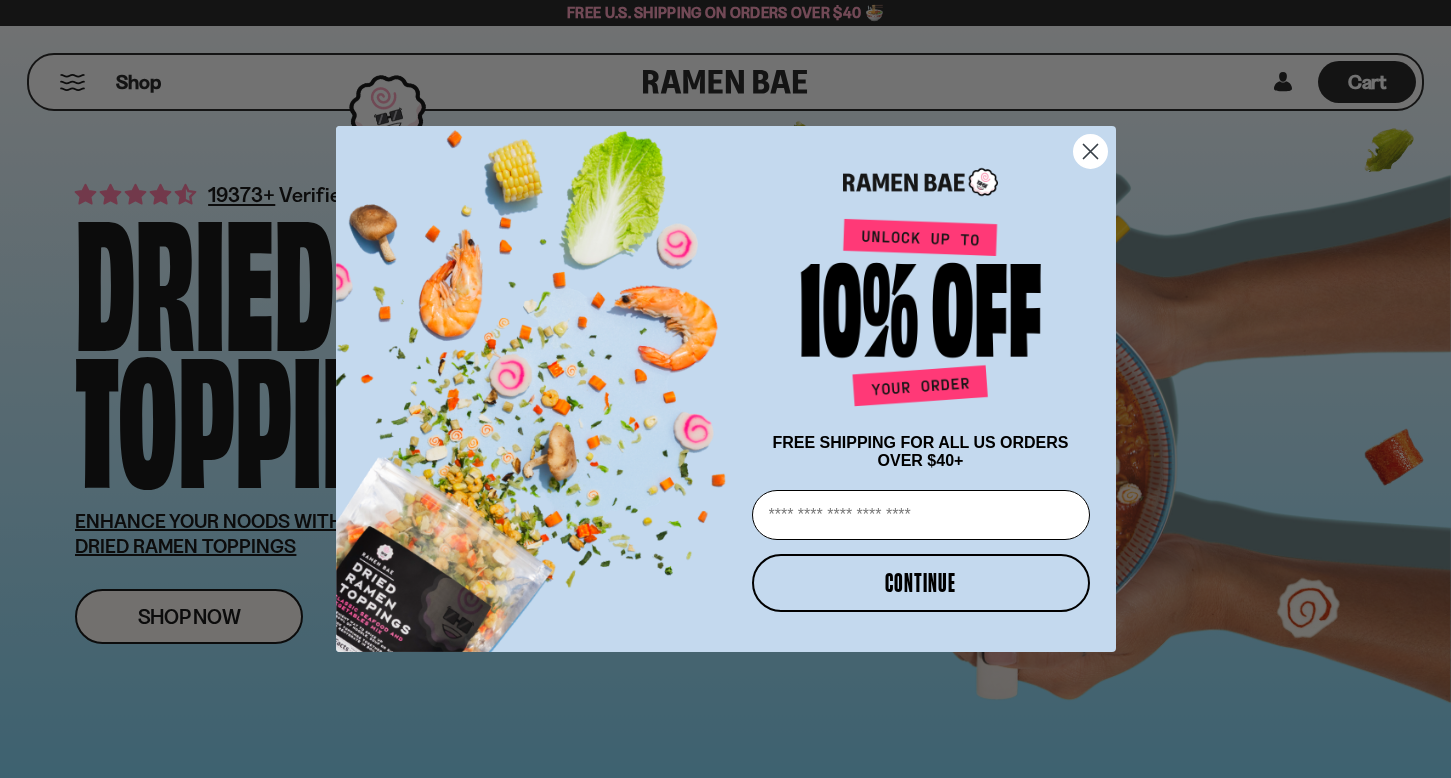 scroll, scrollTop: 275, scrollLeft: 0, axis: vertical 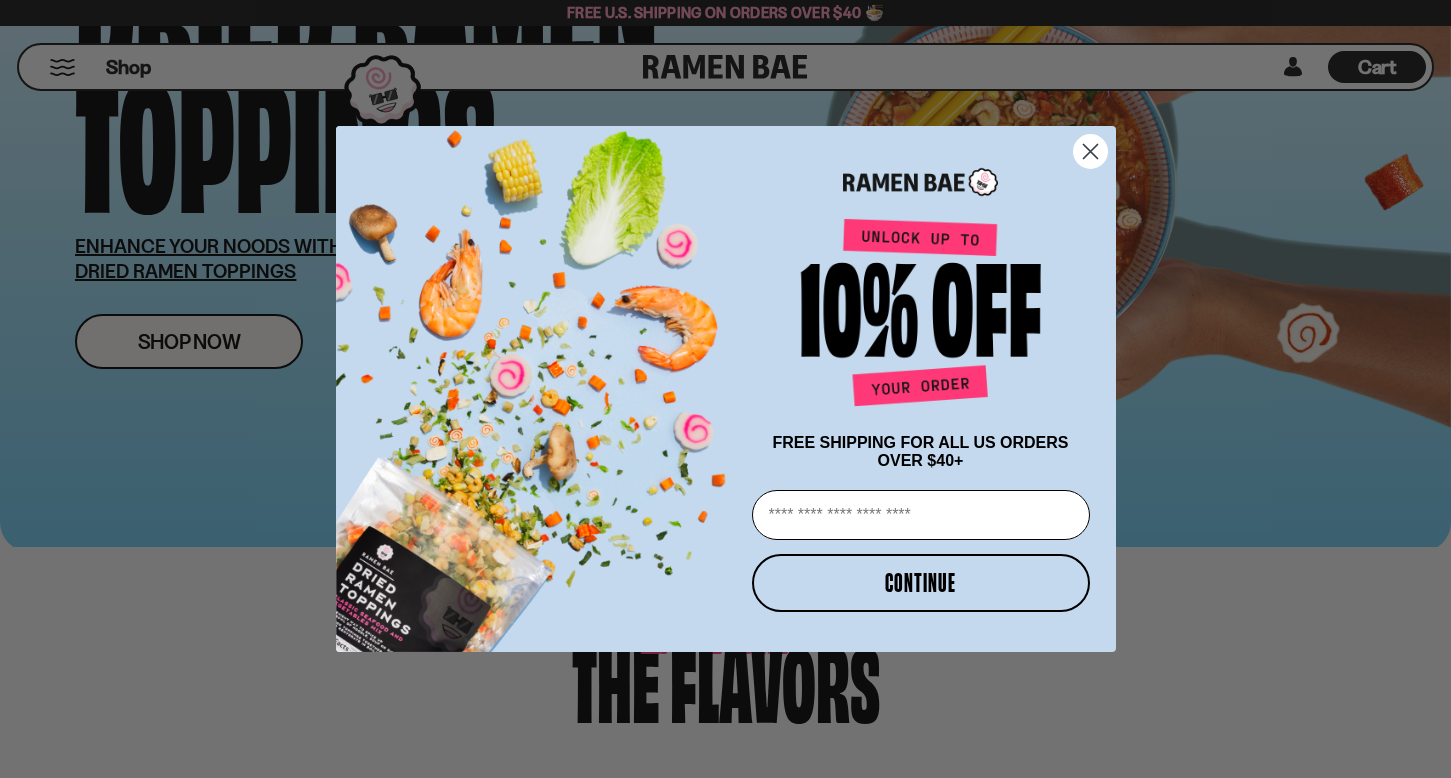 click 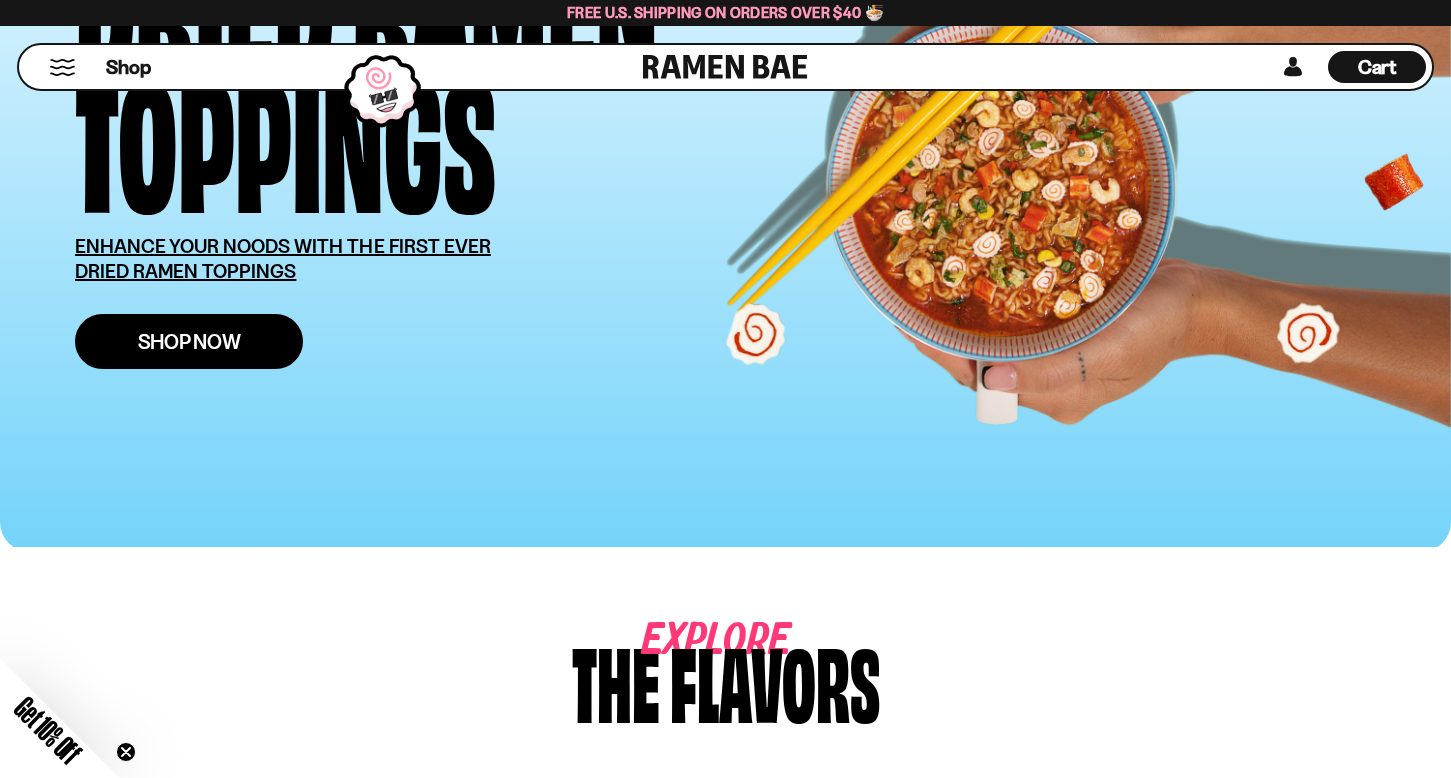 click on "Shop Now" at bounding box center [189, 341] 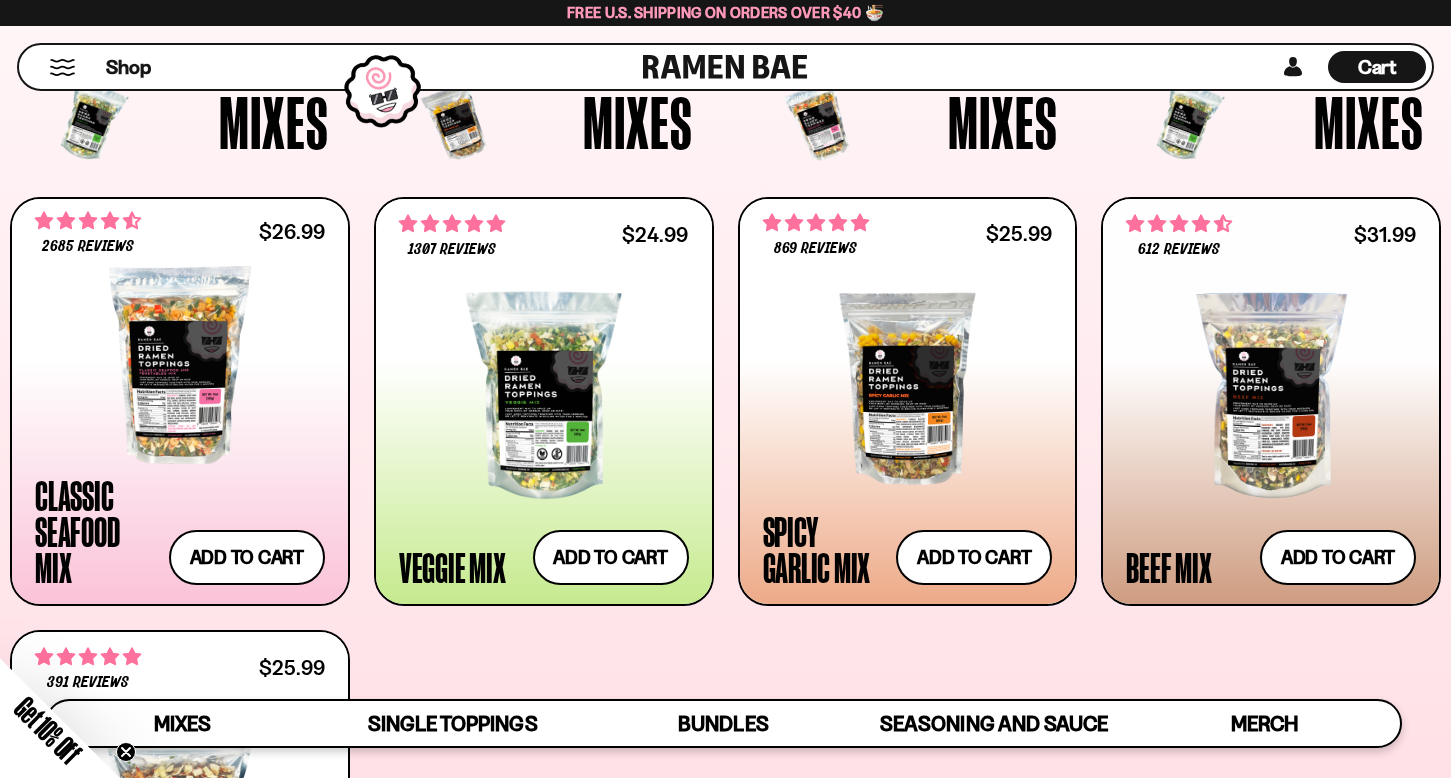 scroll, scrollTop: 652, scrollLeft: 0, axis: vertical 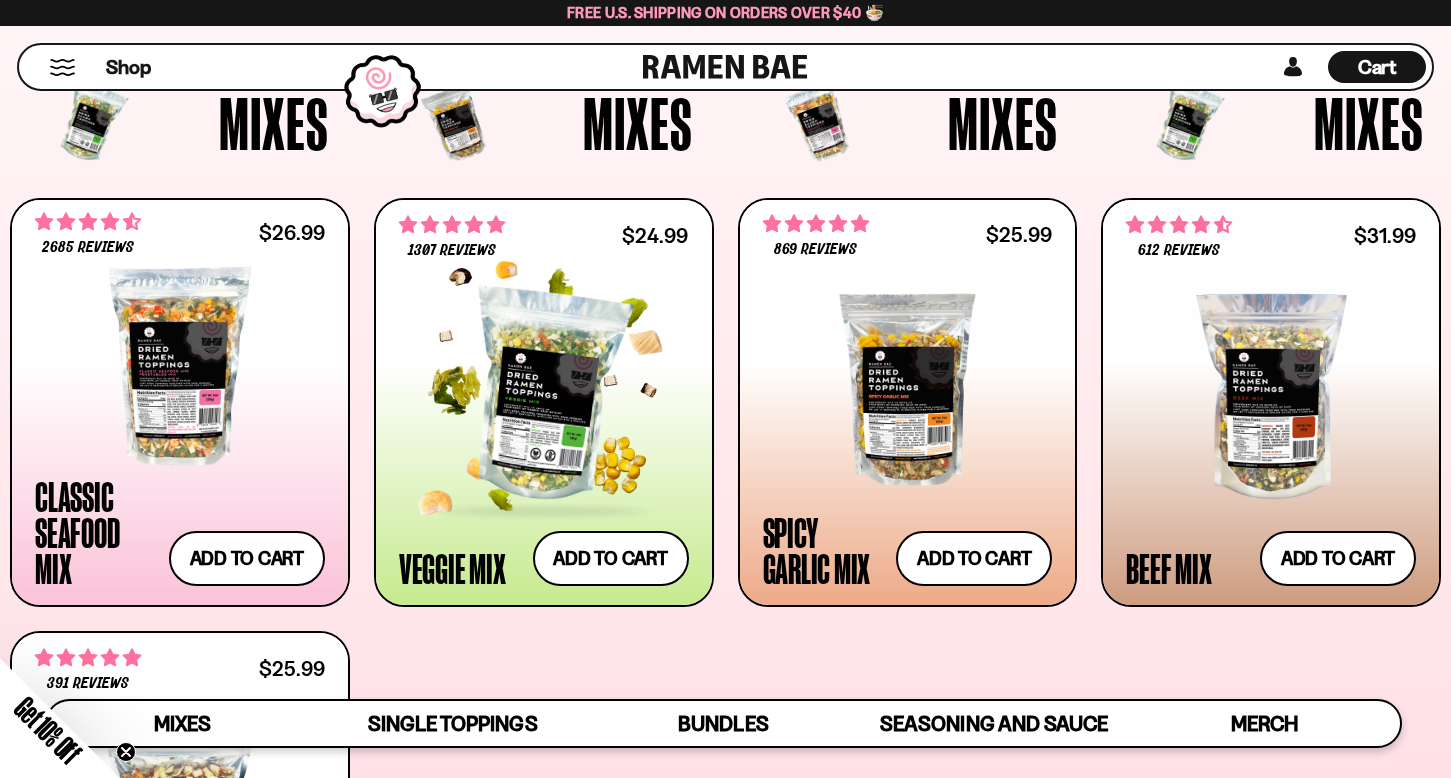 click at bounding box center [544, 396] 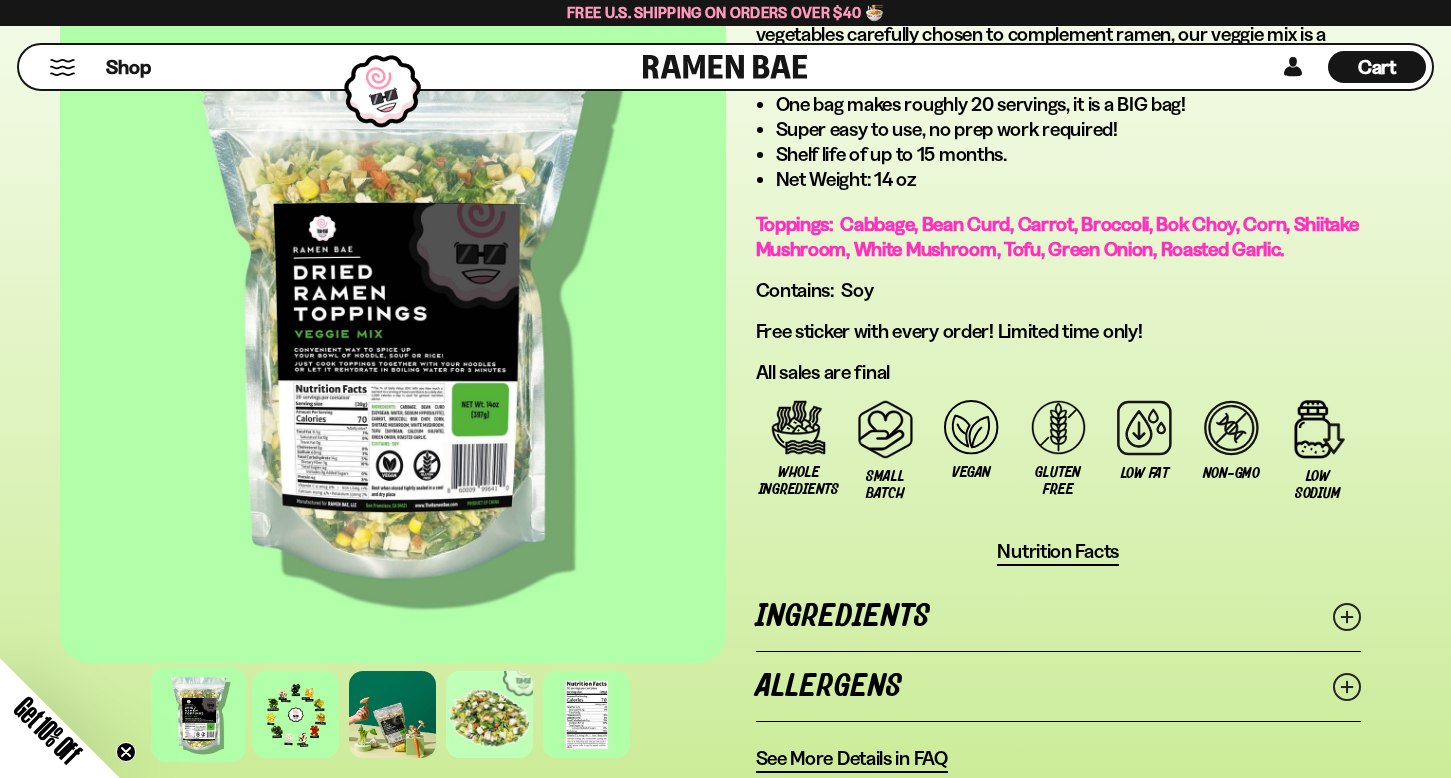 scroll, scrollTop: 1385, scrollLeft: 0, axis: vertical 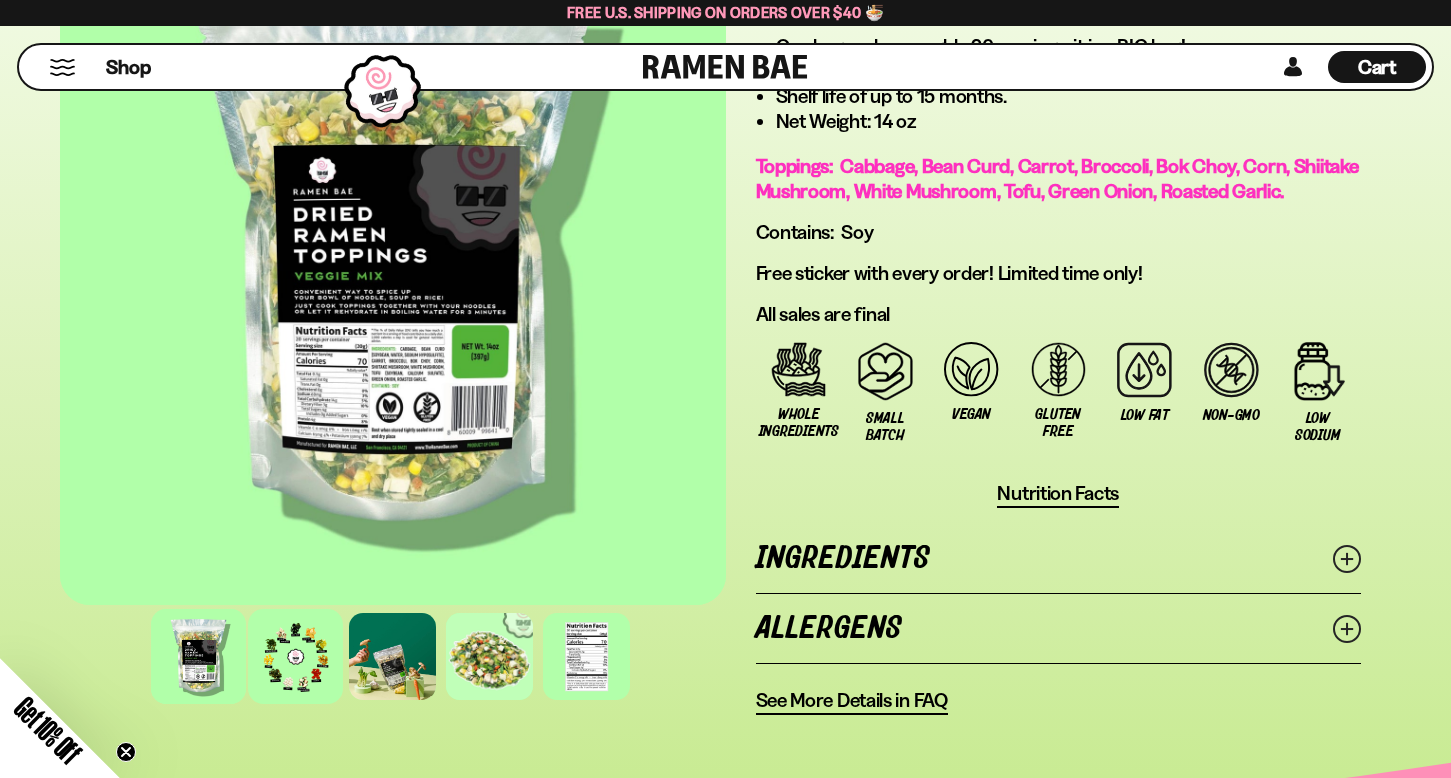 click at bounding box center [295, 656] 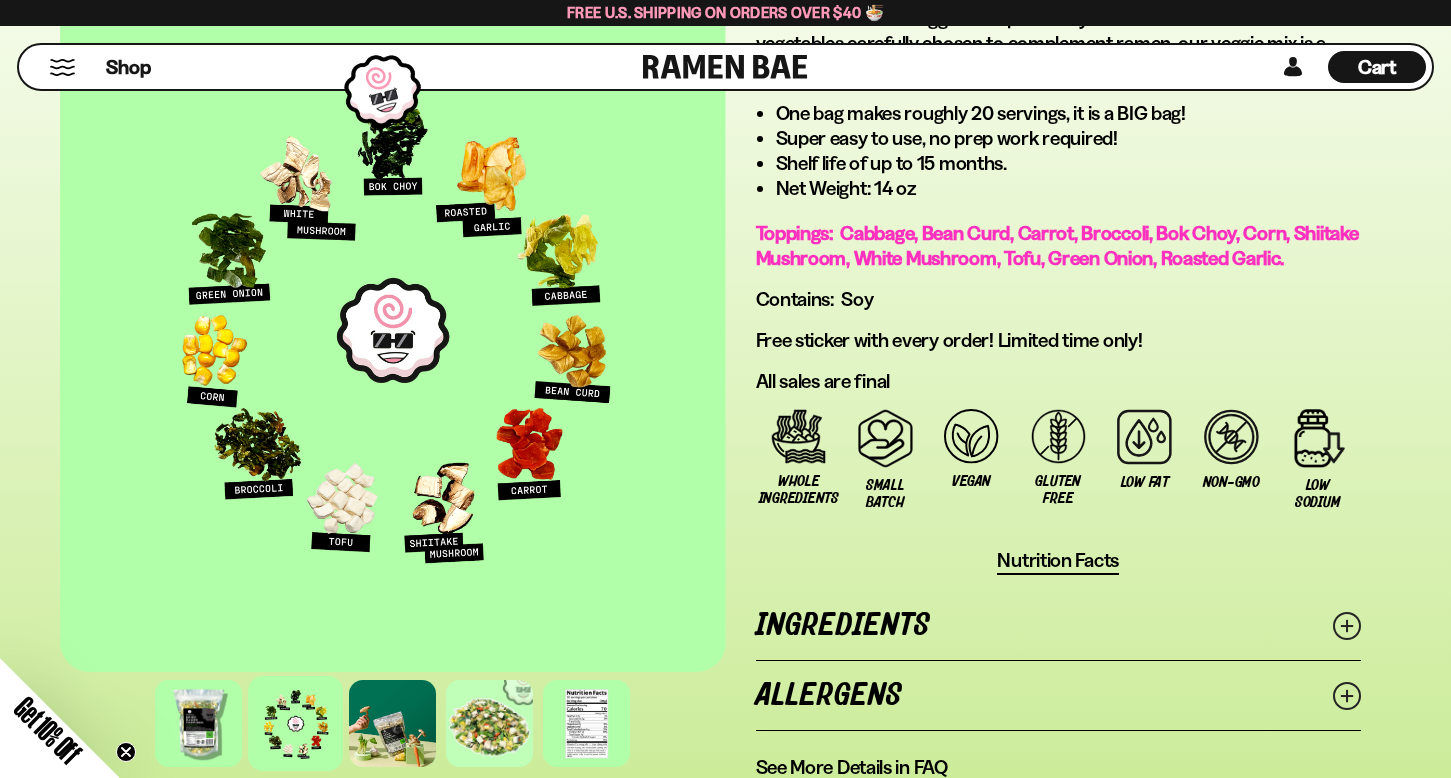 scroll, scrollTop: 1337, scrollLeft: 0, axis: vertical 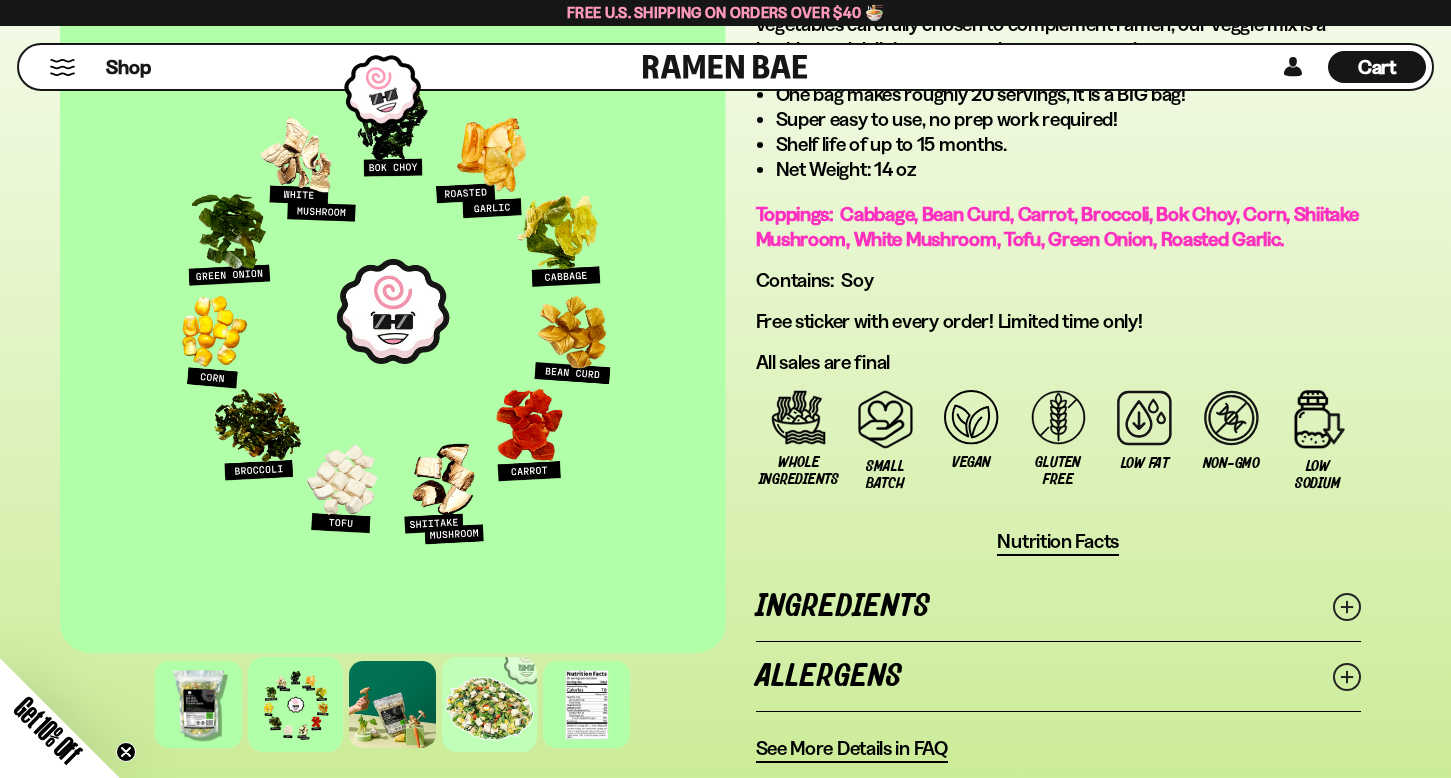 click at bounding box center (489, 704) 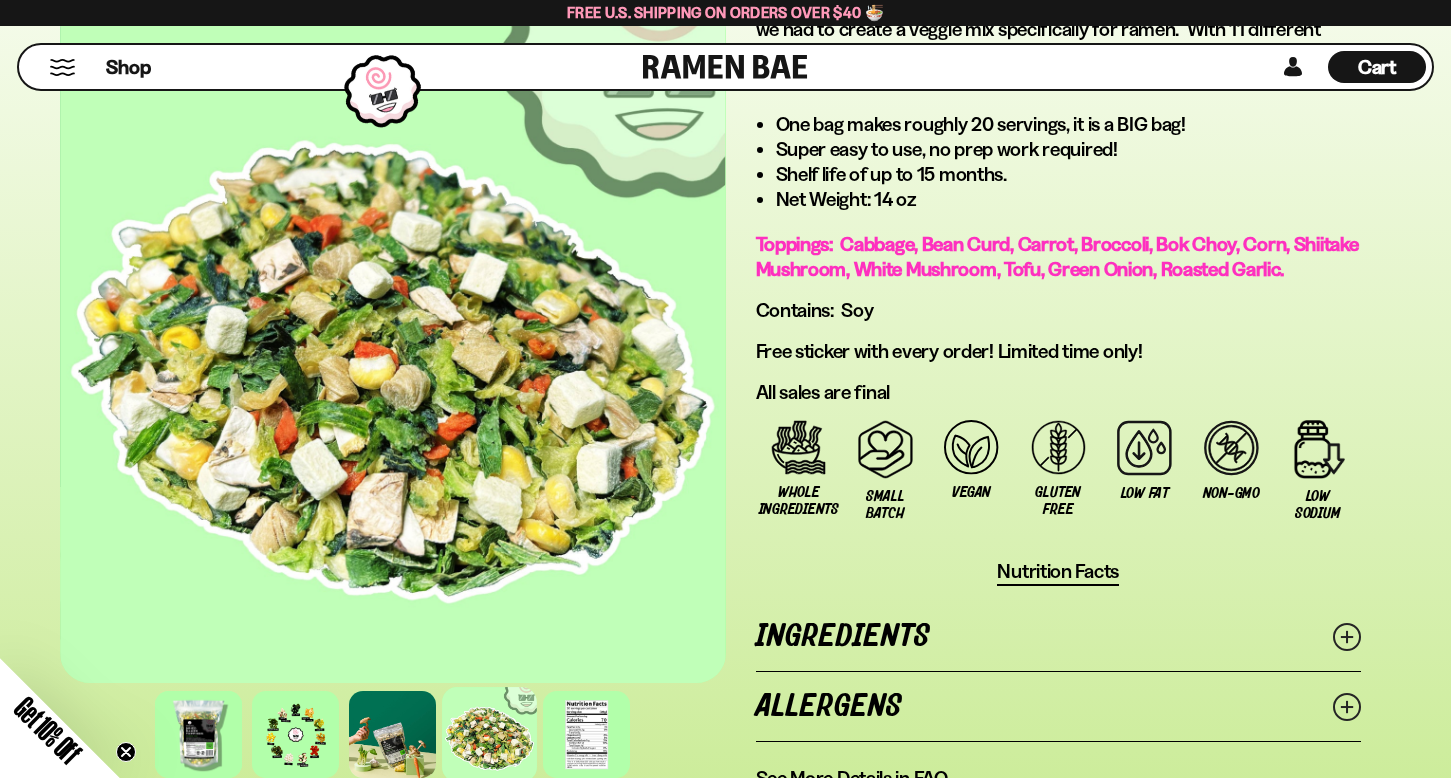 scroll, scrollTop: 1308, scrollLeft: 0, axis: vertical 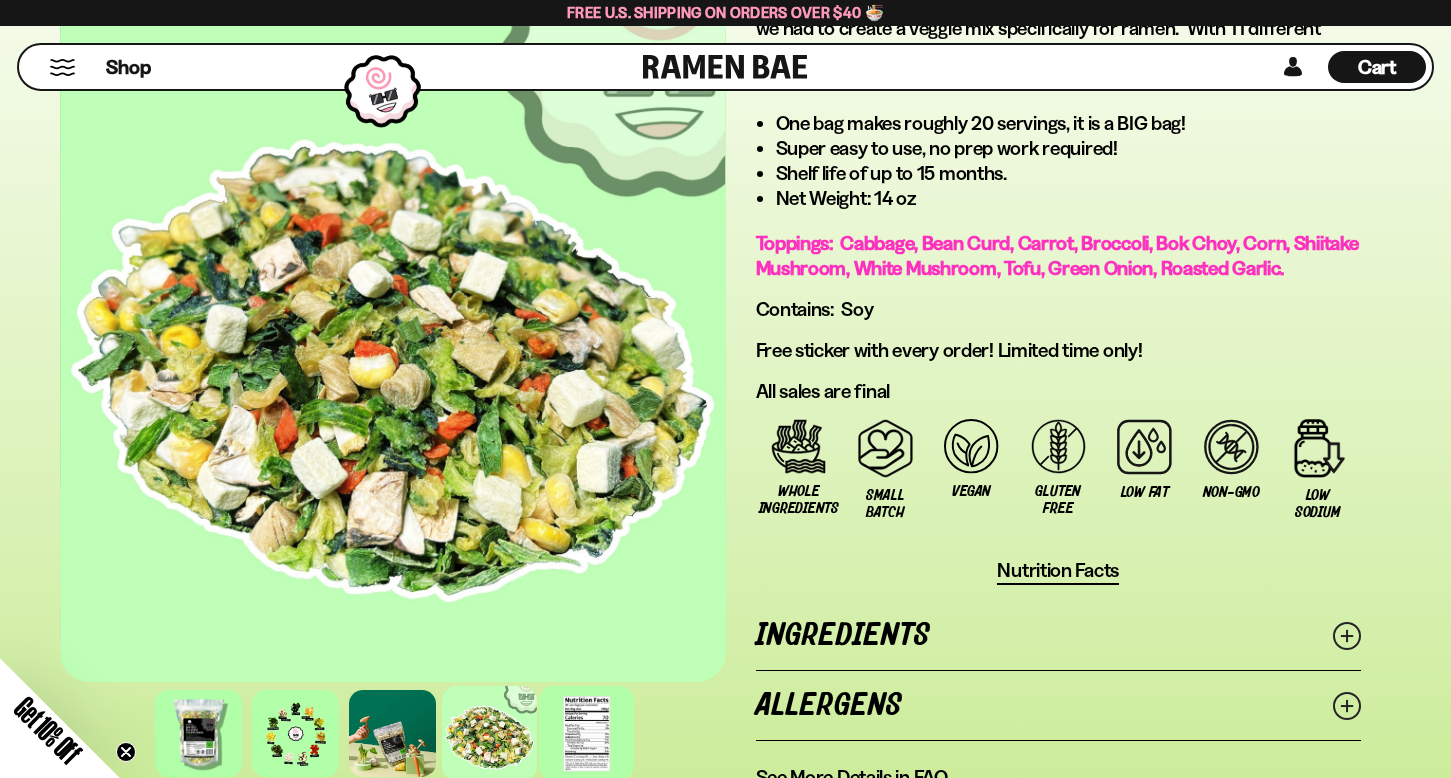 click at bounding box center (586, 733) 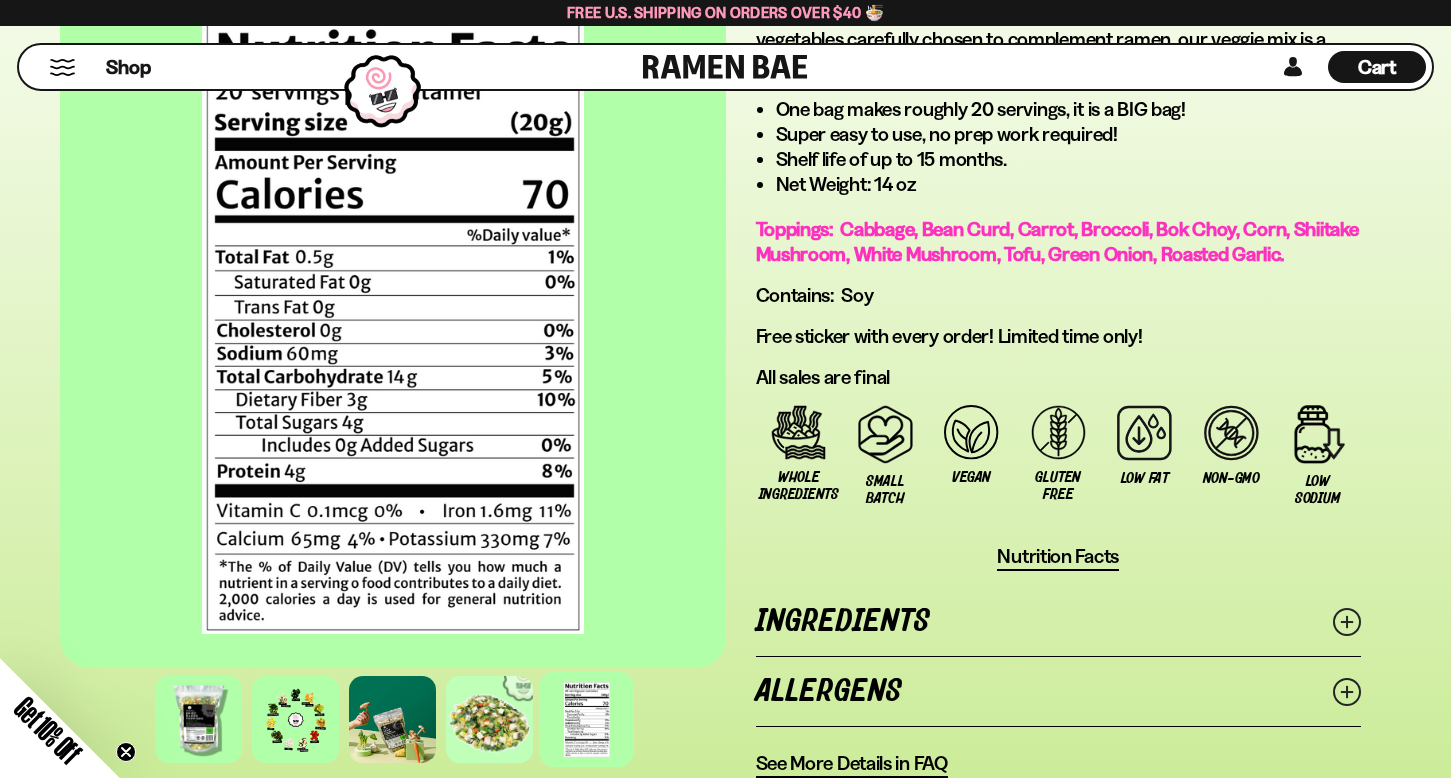scroll, scrollTop: 1460, scrollLeft: 0, axis: vertical 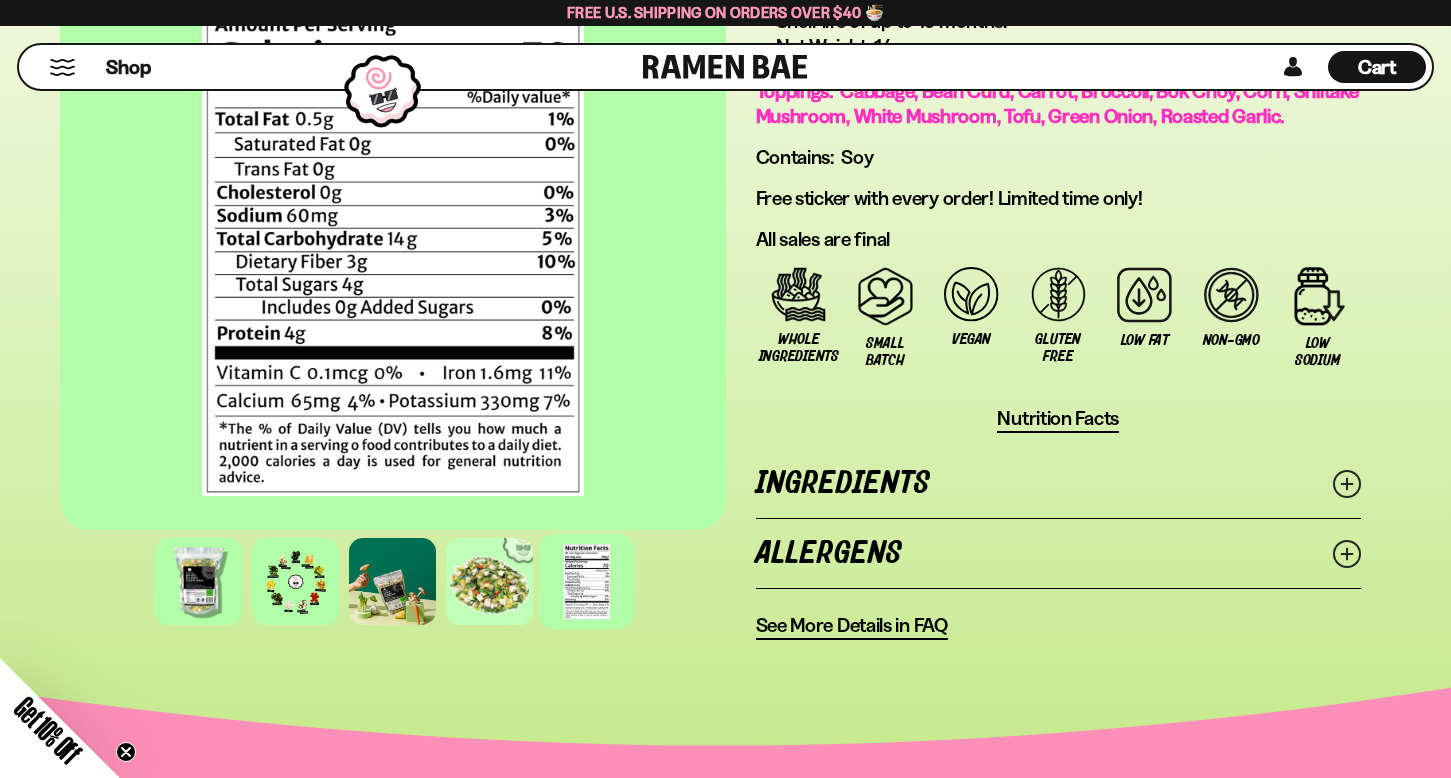 click on "Ingredients" at bounding box center (1059, 483) 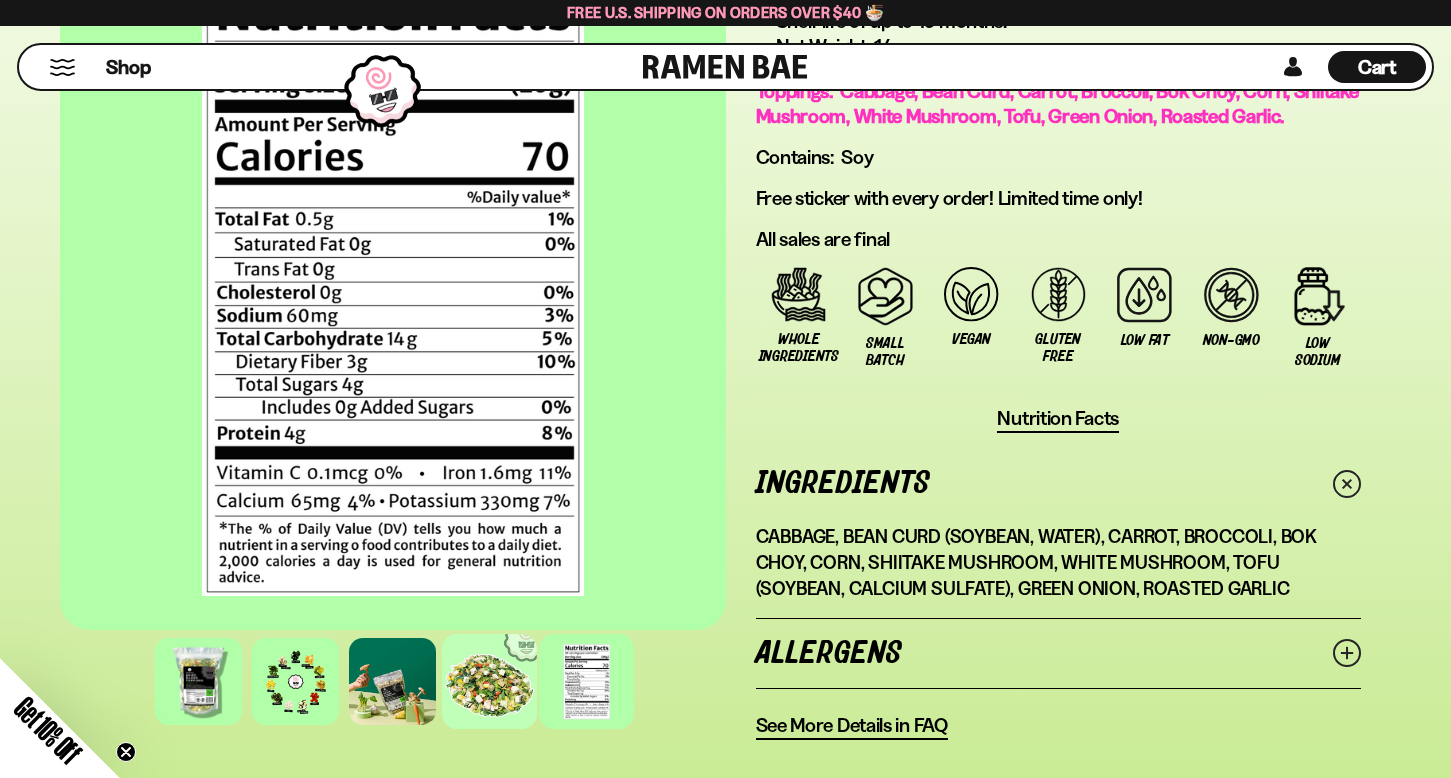 click at bounding box center (489, 681) 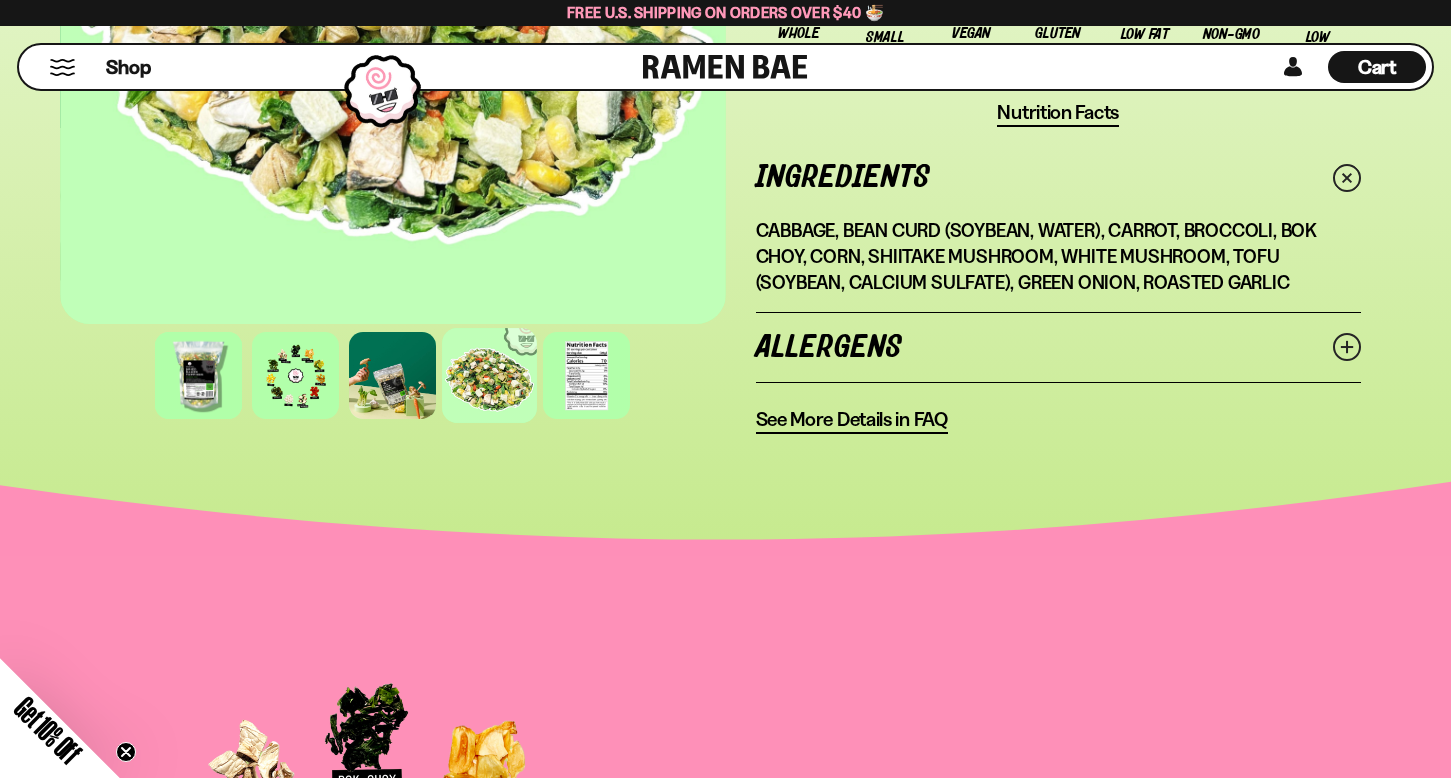 scroll, scrollTop: 1767, scrollLeft: 0, axis: vertical 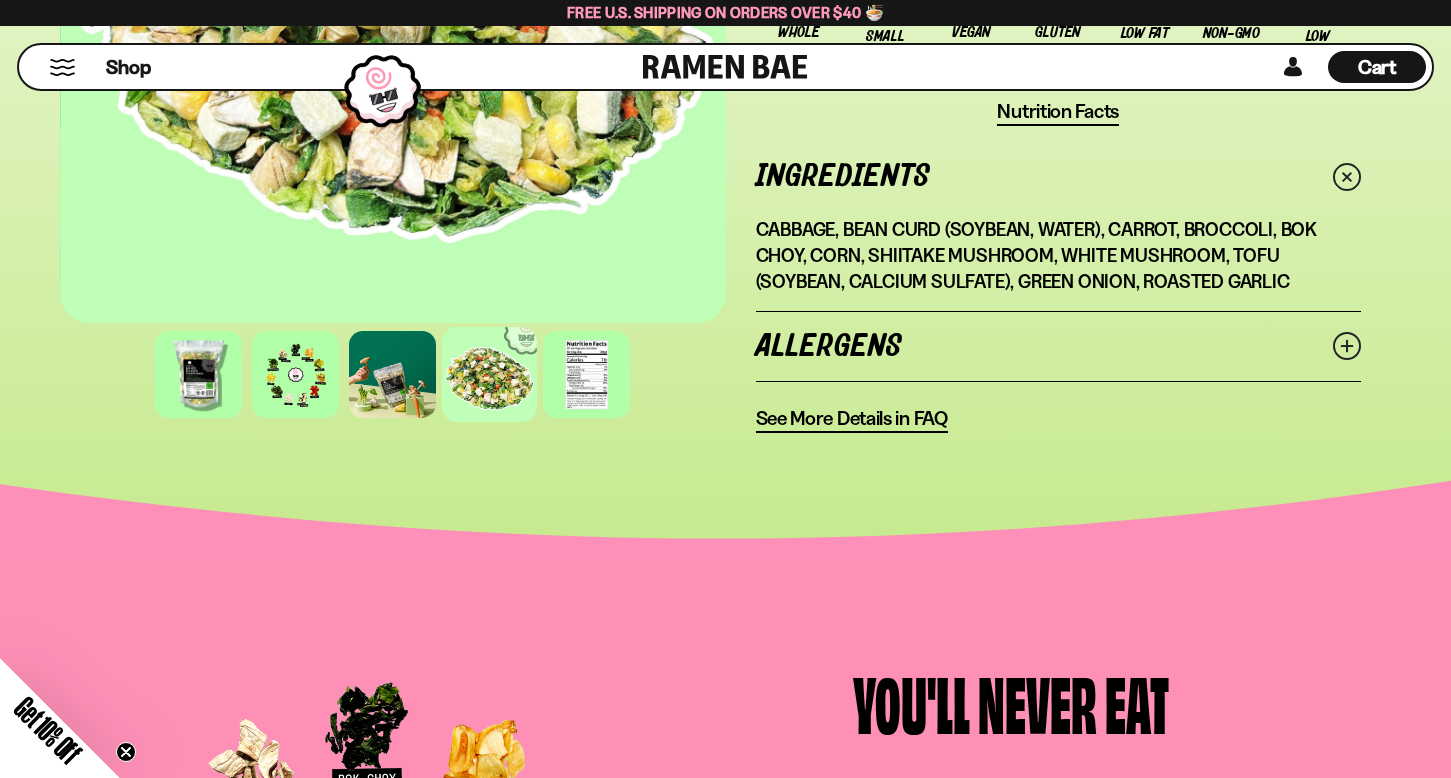 click on "Allergens" at bounding box center [1059, 346] 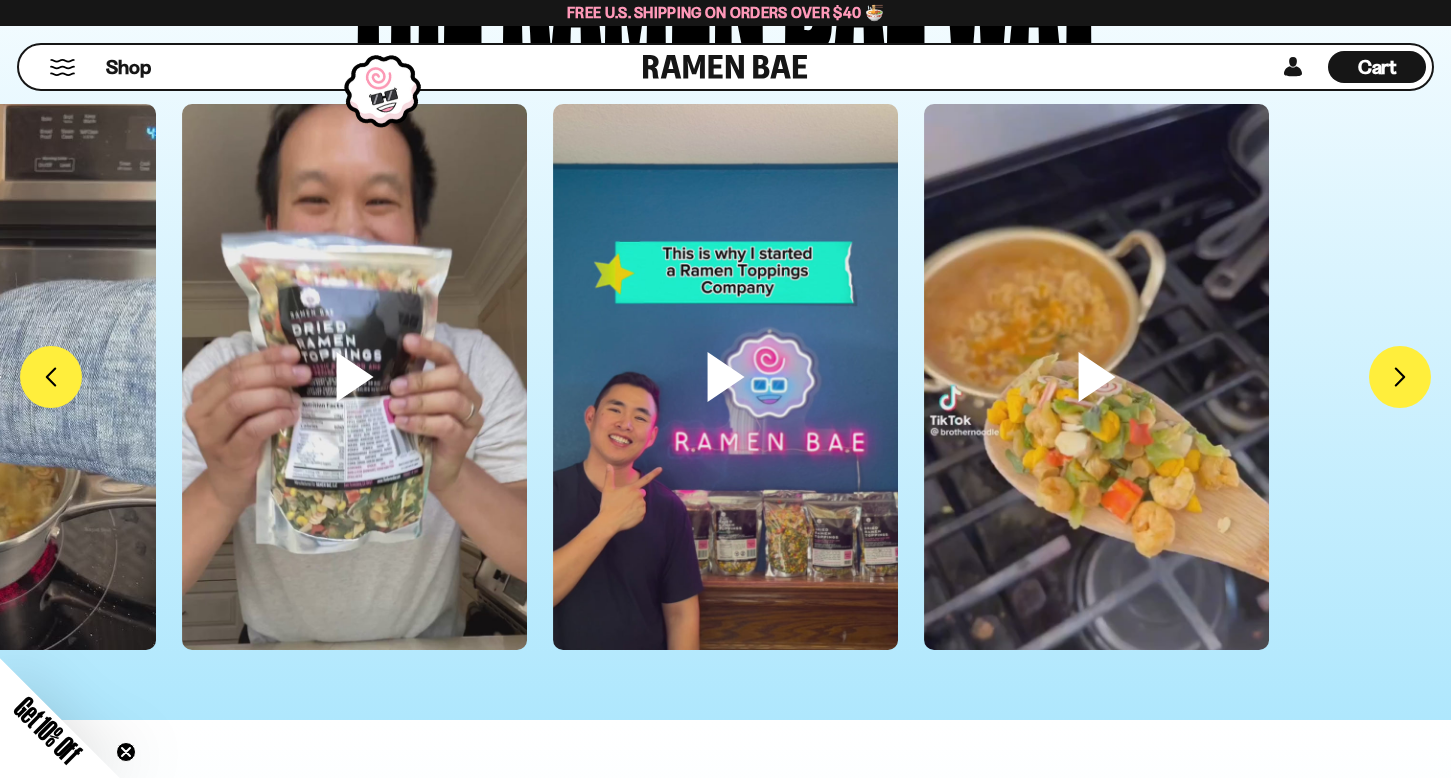 scroll, scrollTop: 5734, scrollLeft: 0, axis: vertical 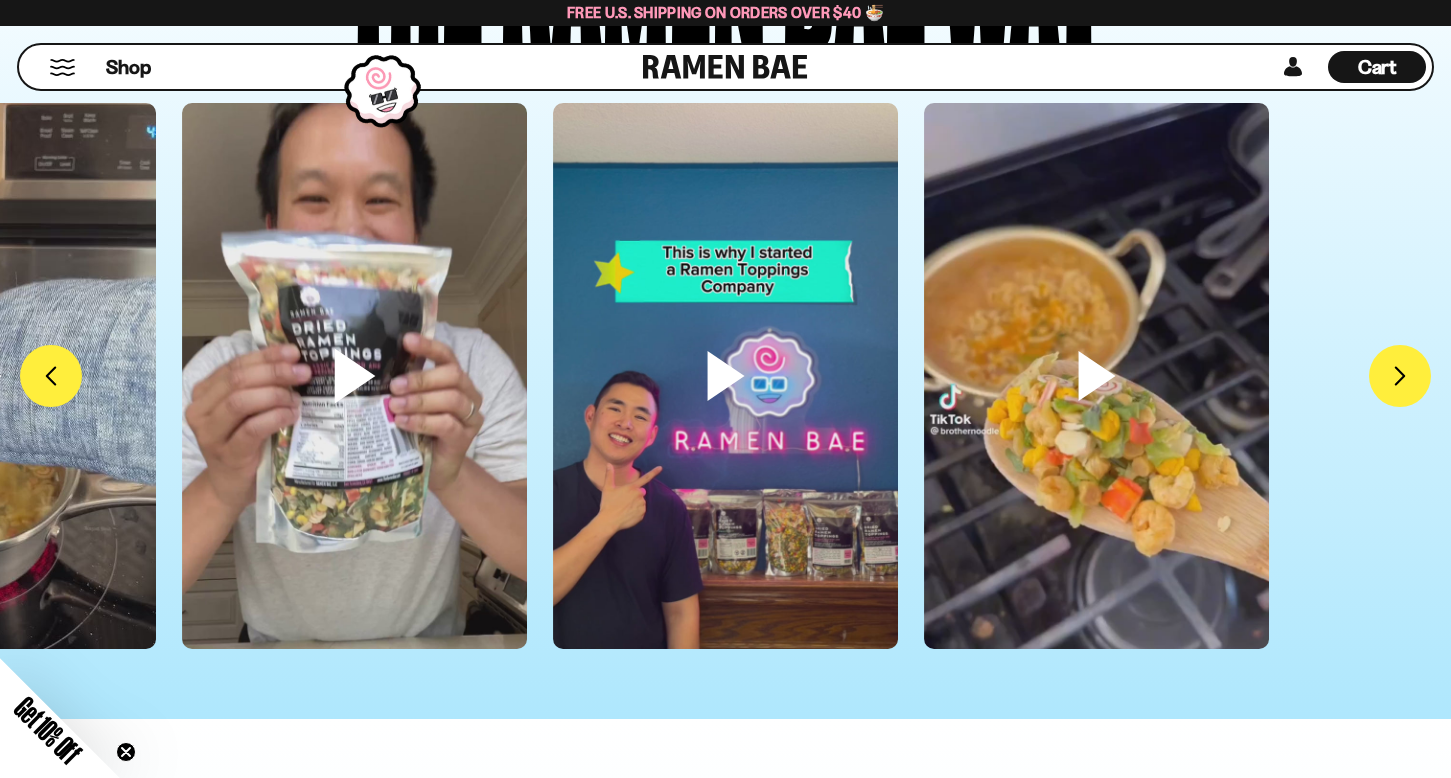click at bounding box center [354, 409] 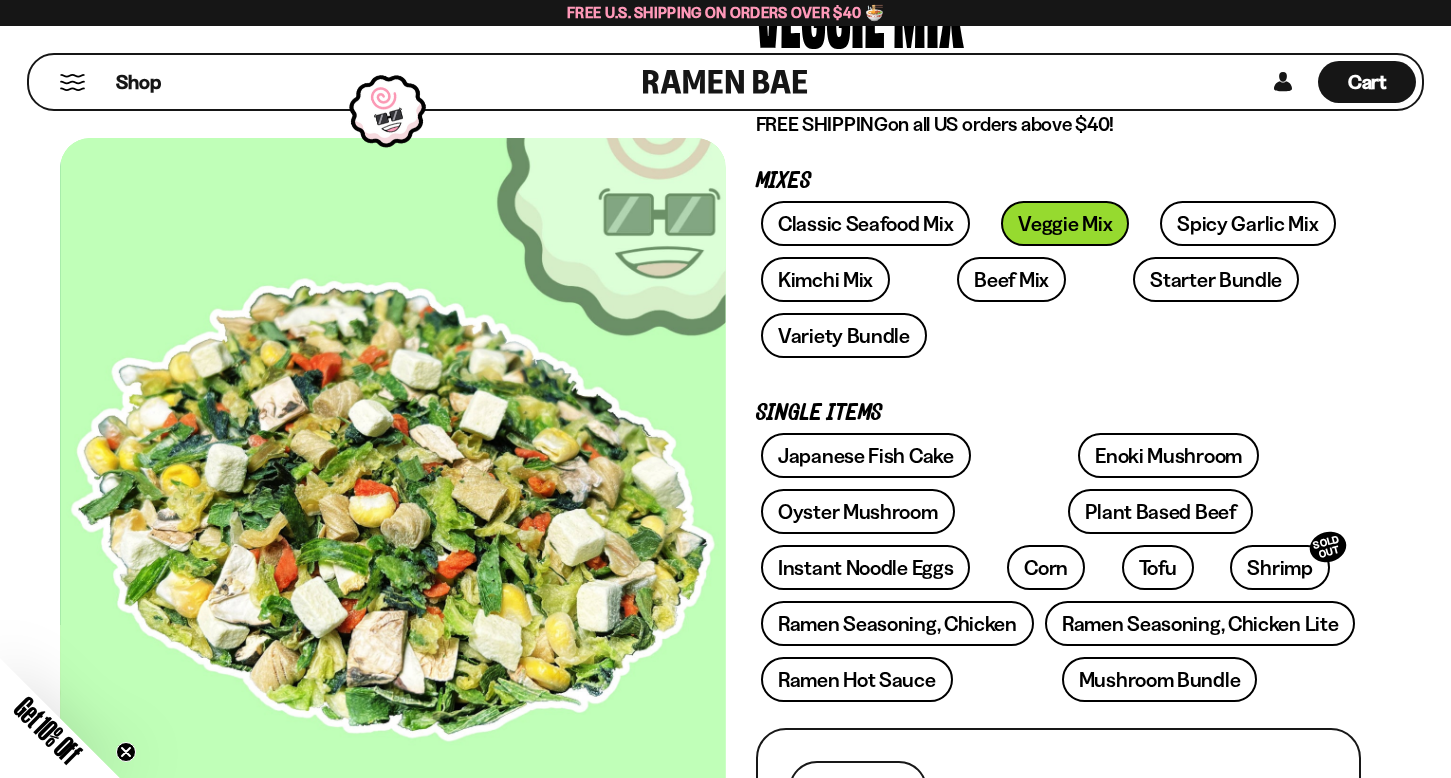 scroll, scrollTop: 0, scrollLeft: 0, axis: both 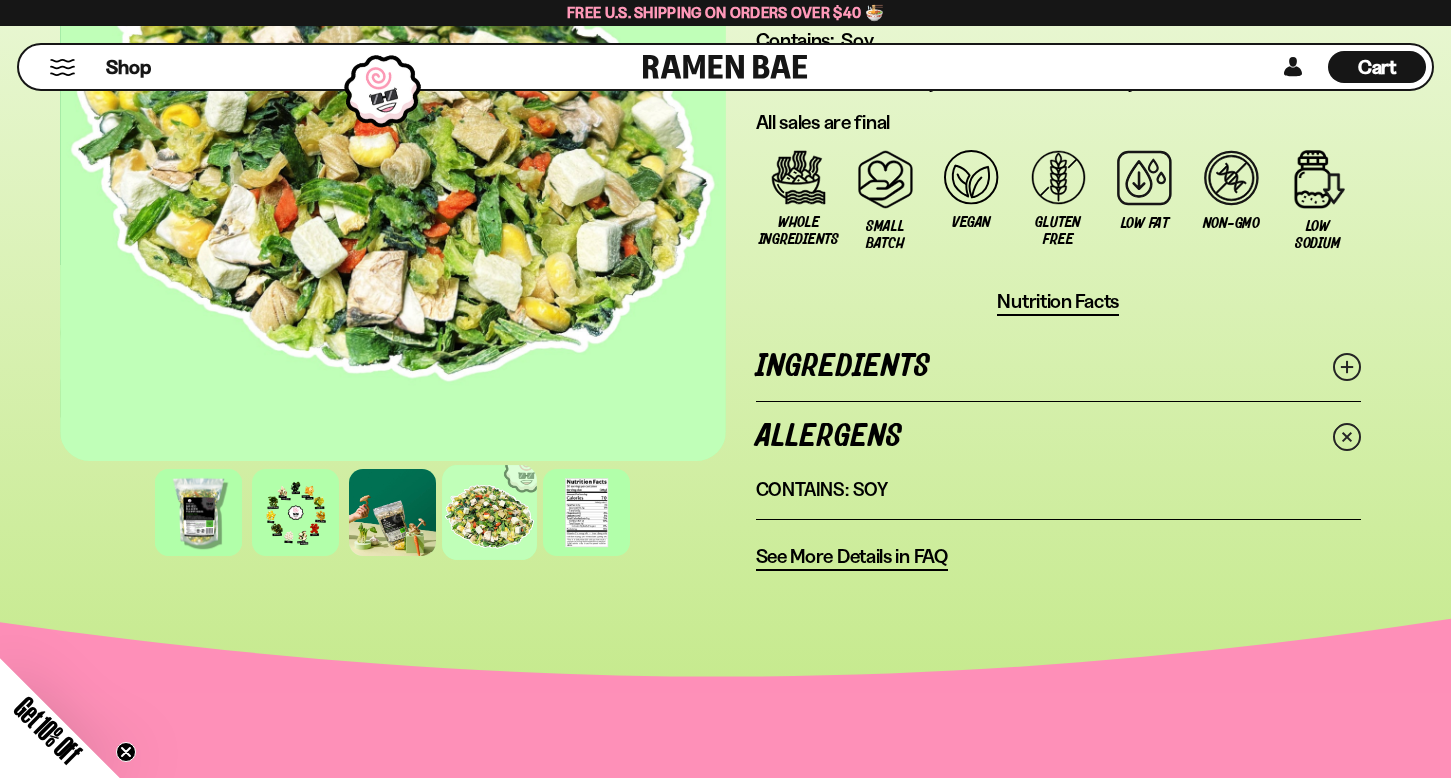 click on "Ingredients" at bounding box center (1059, 366) 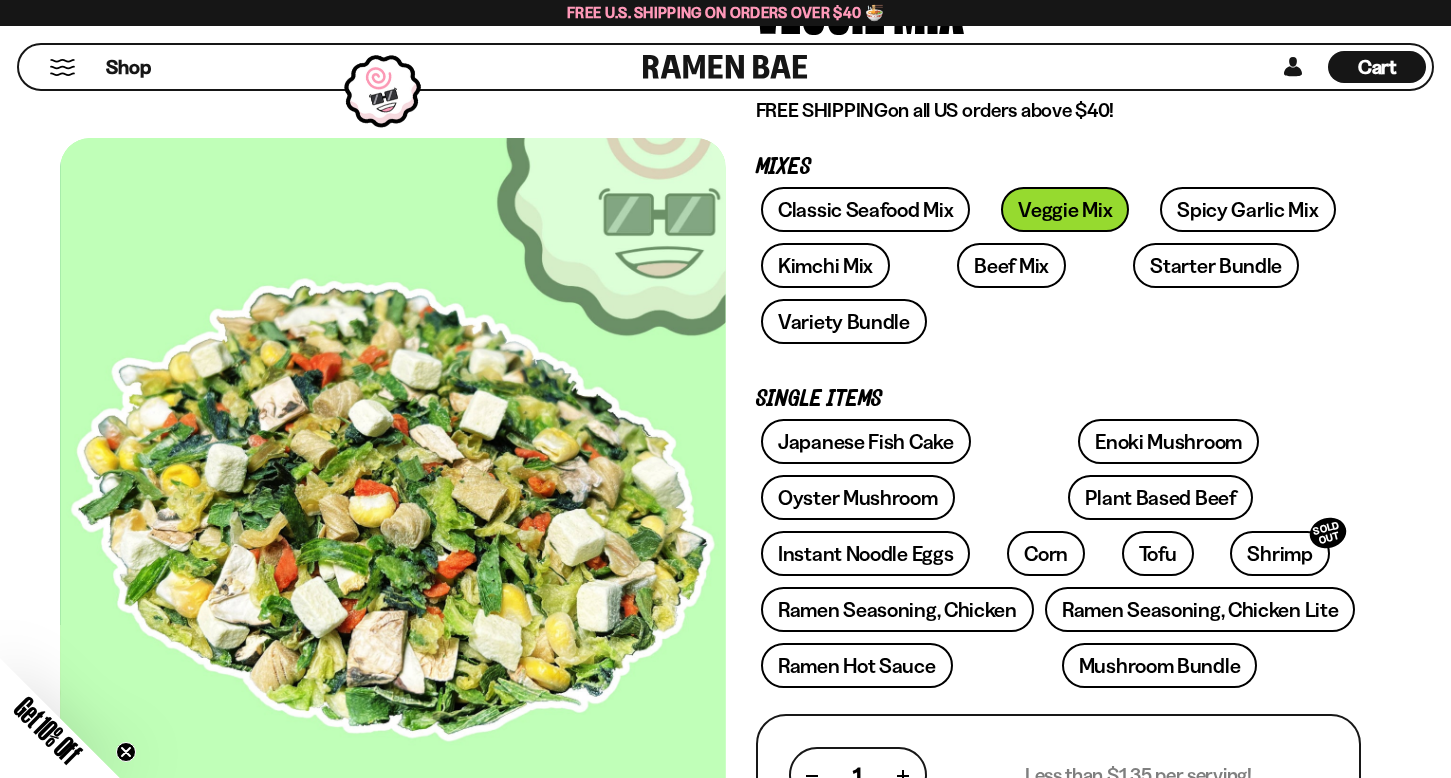 scroll, scrollTop: 245, scrollLeft: 0, axis: vertical 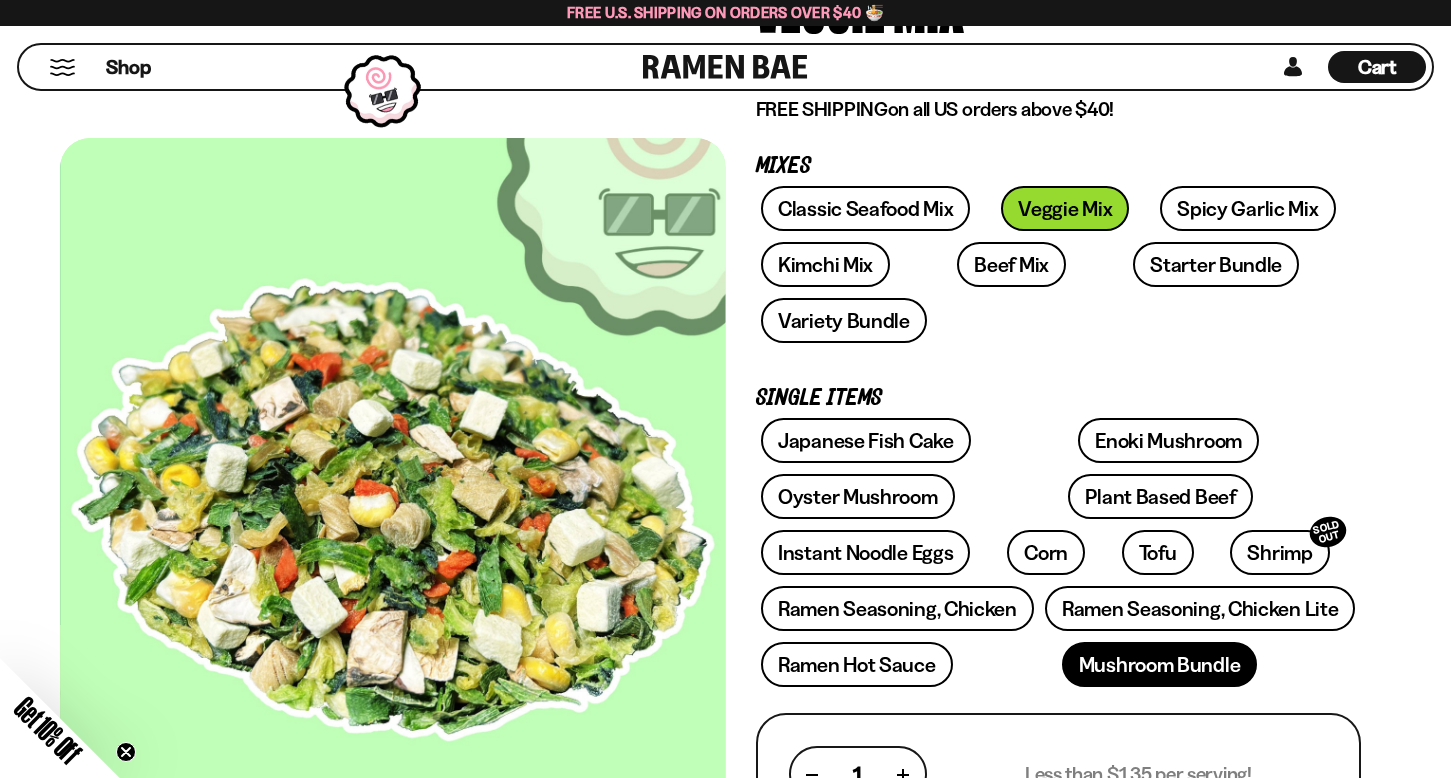 click on "Mushroom Bundle" at bounding box center [1160, 664] 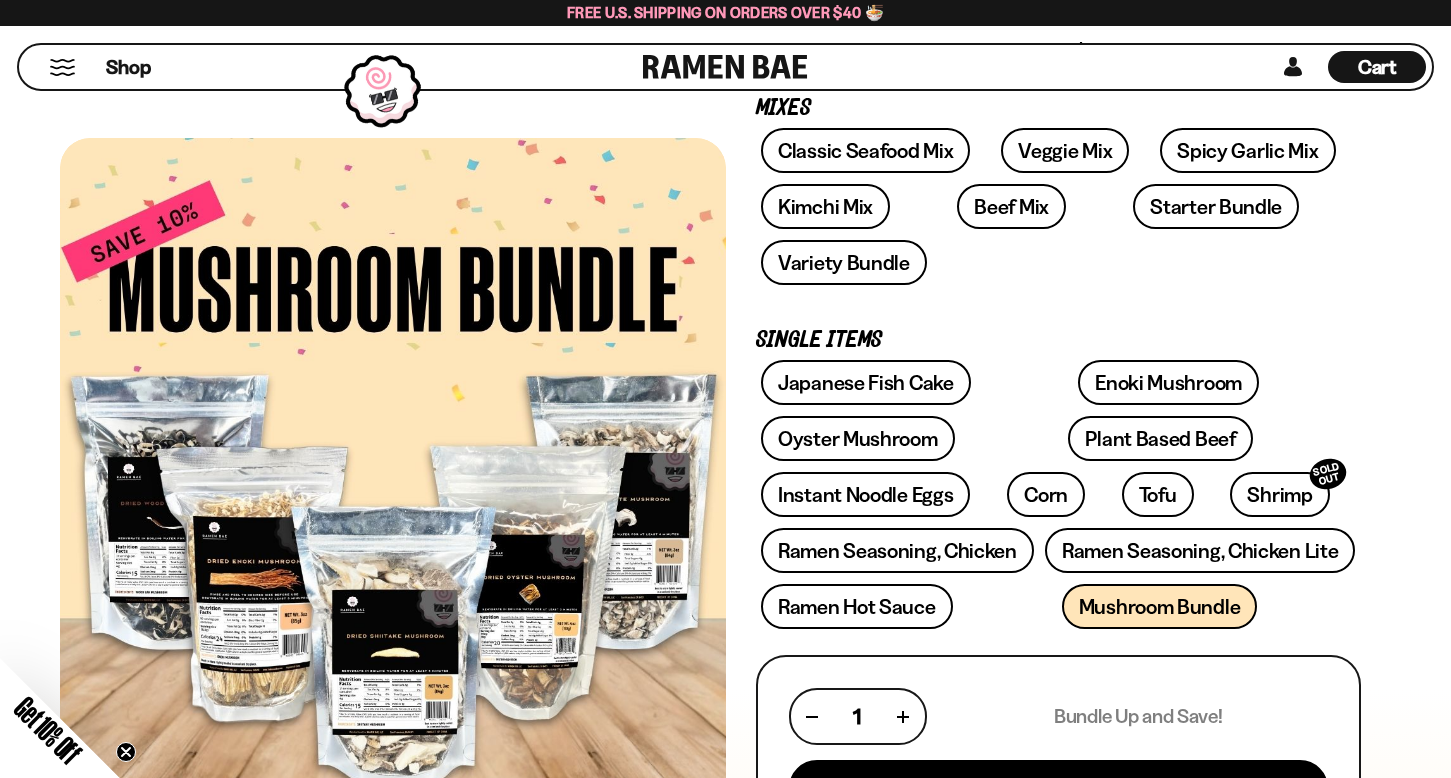 scroll, scrollTop: 305, scrollLeft: 0, axis: vertical 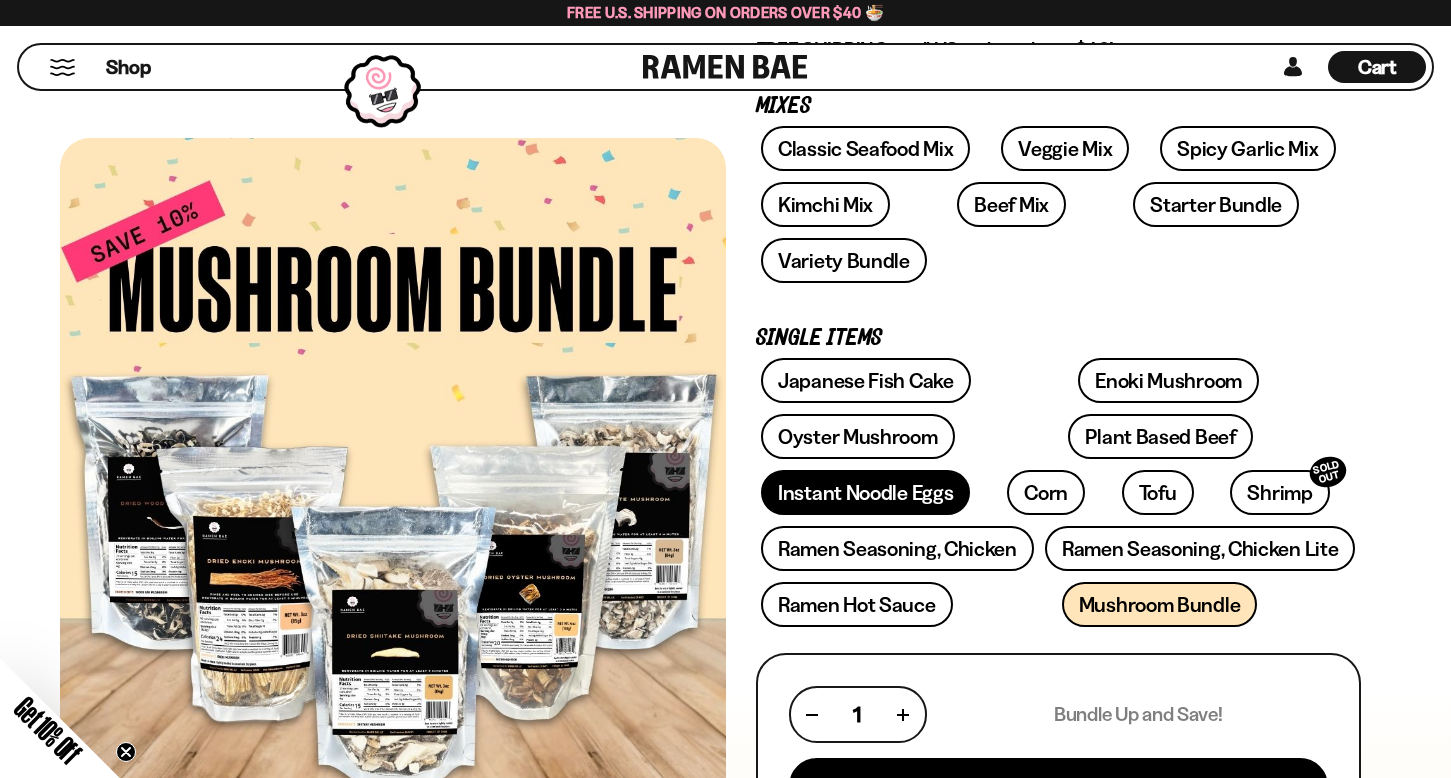 click on "Instant Noodle Eggs" at bounding box center (865, 492) 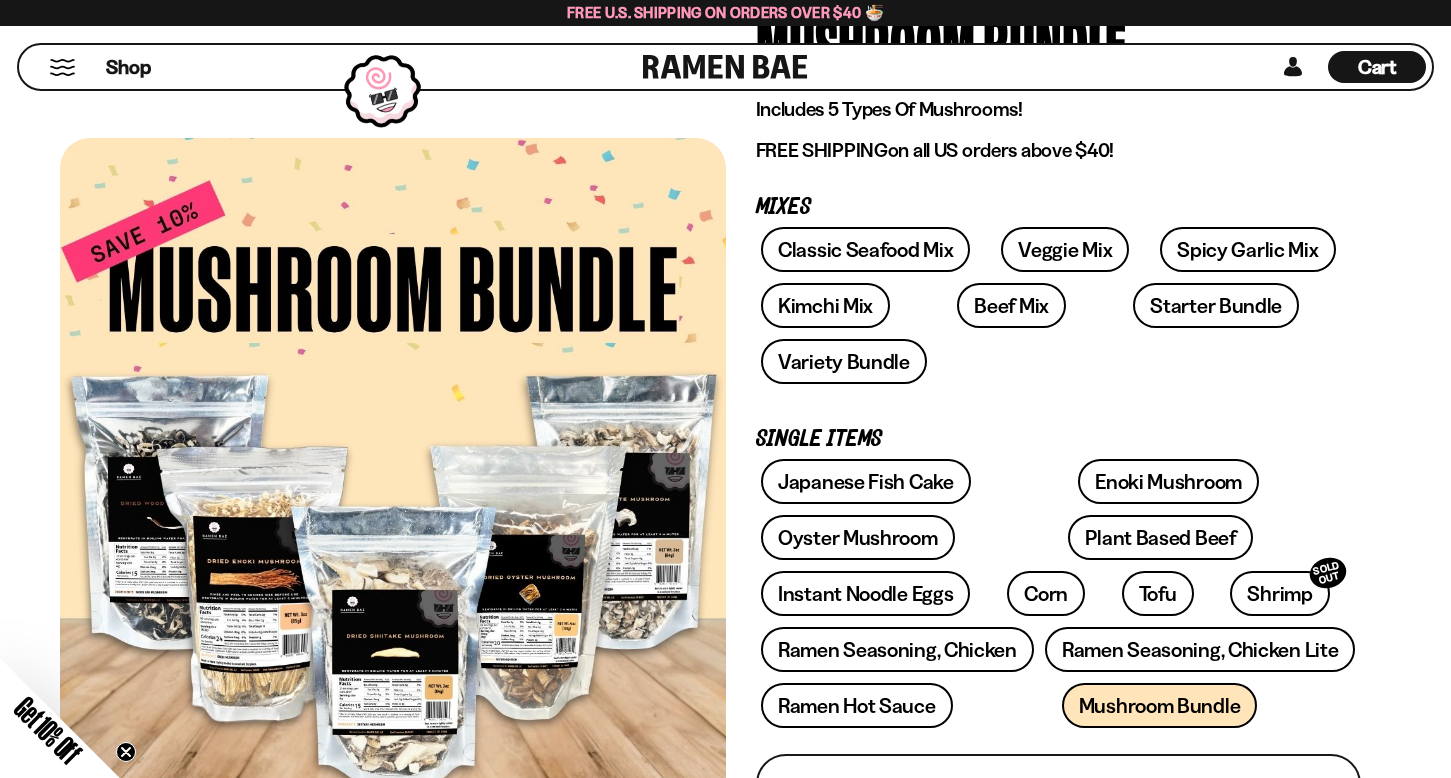 scroll, scrollTop: 187, scrollLeft: 0, axis: vertical 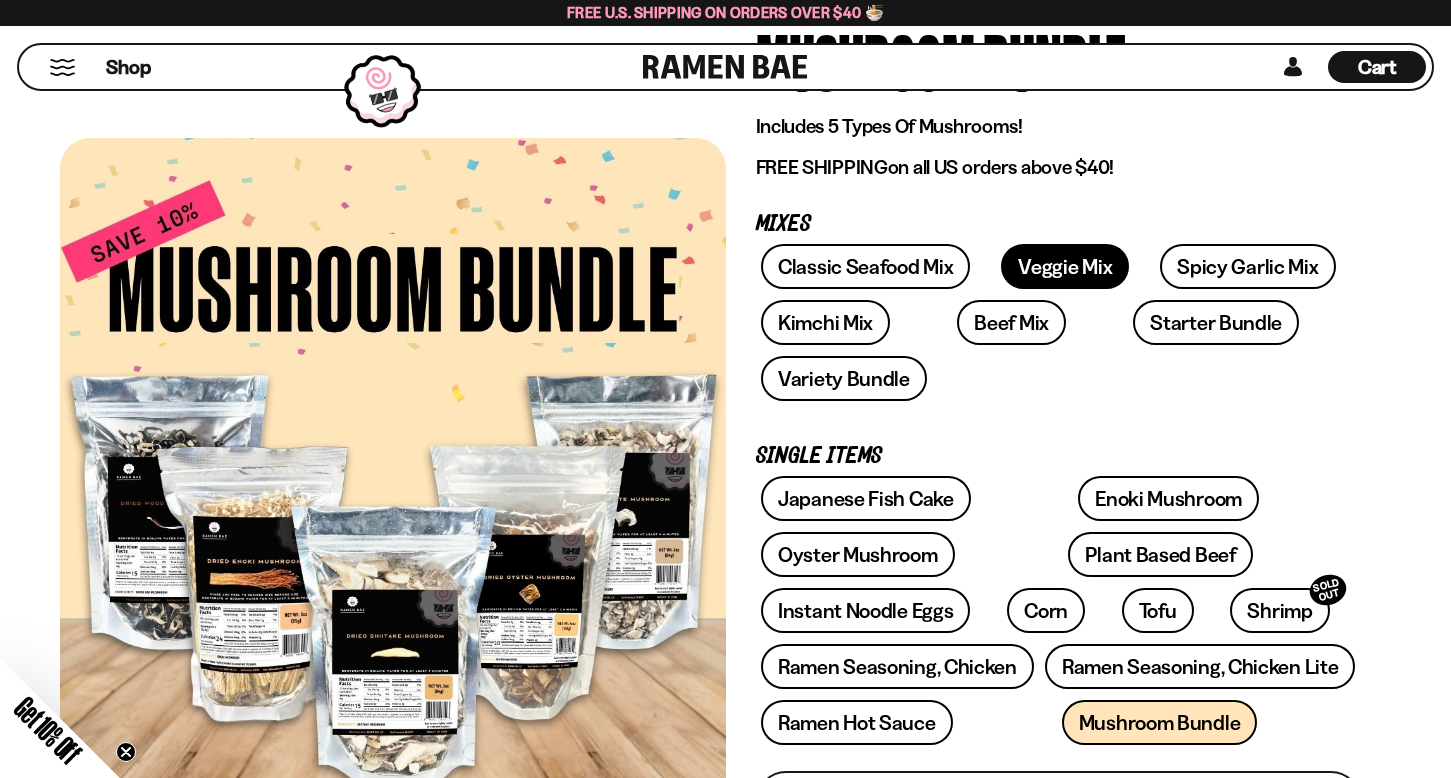click on "Veggie Mix" at bounding box center [1065, 266] 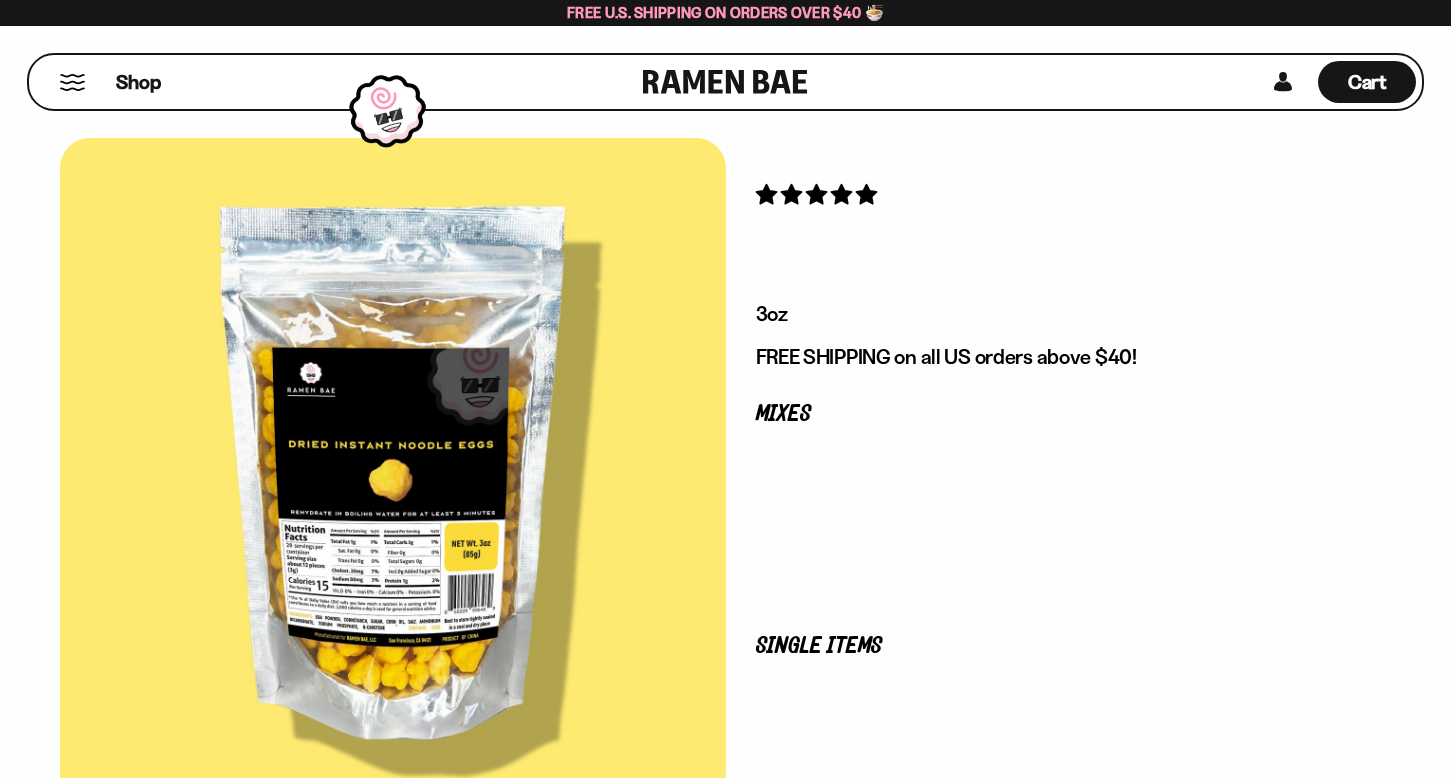 scroll, scrollTop: 0, scrollLeft: 0, axis: both 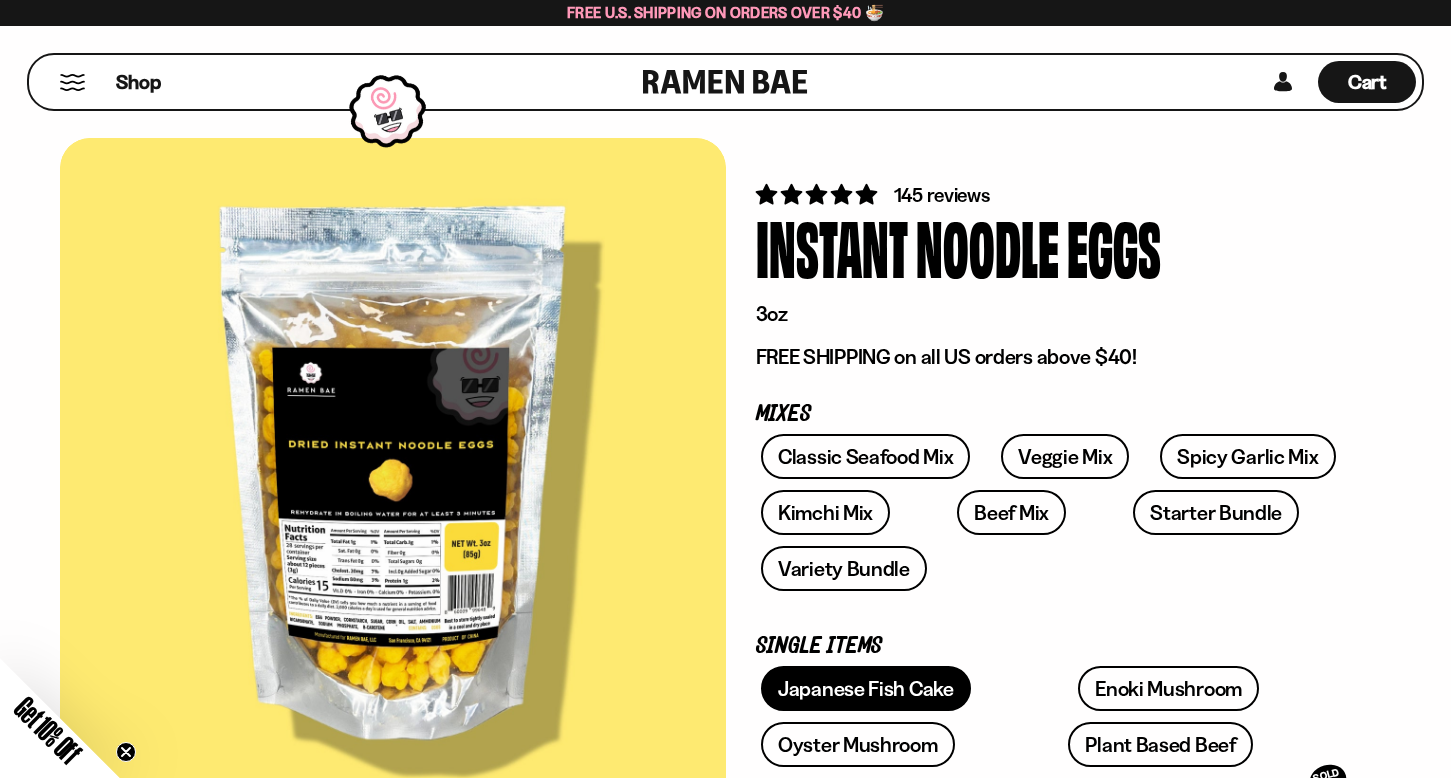 click on "Japanese Fish Cake" at bounding box center (866, 688) 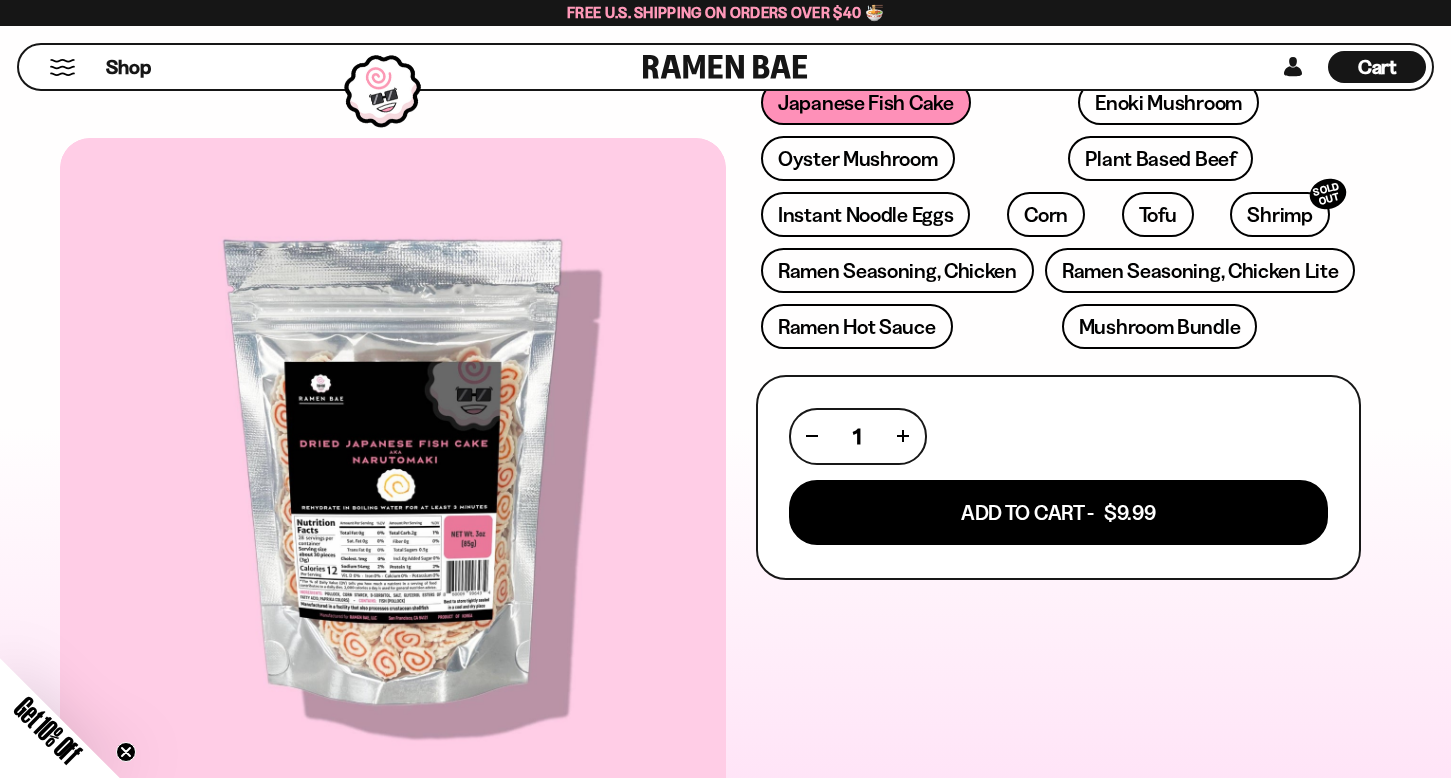 scroll, scrollTop: 0, scrollLeft: 0, axis: both 